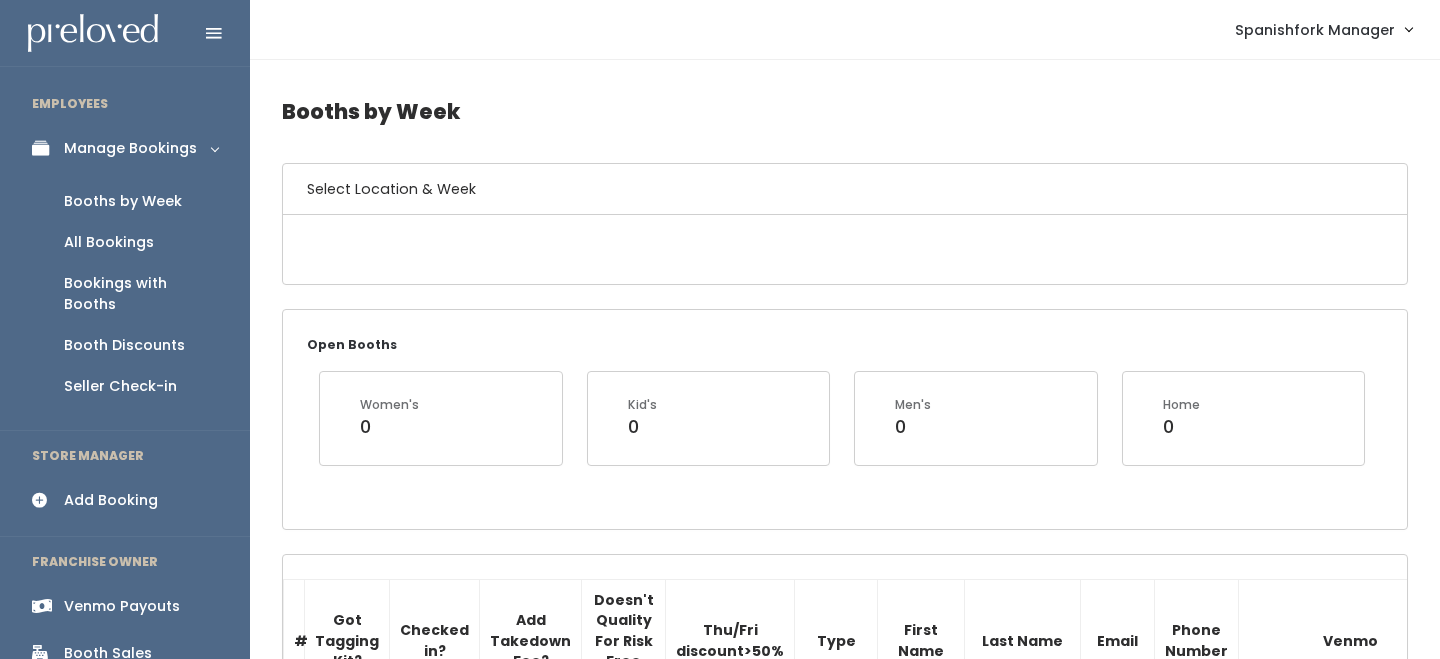 scroll, scrollTop: 0, scrollLeft: 0, axis: both 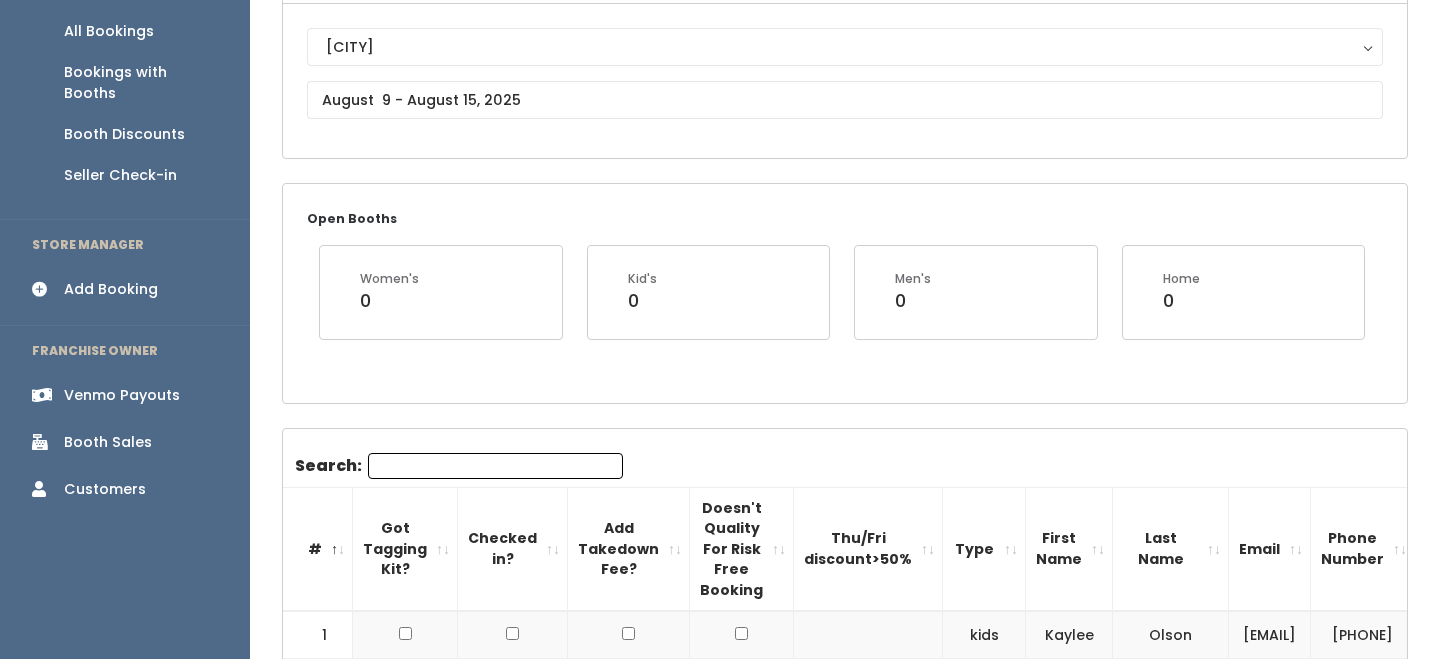 click on "Search:" at bounding box center (495, 466) 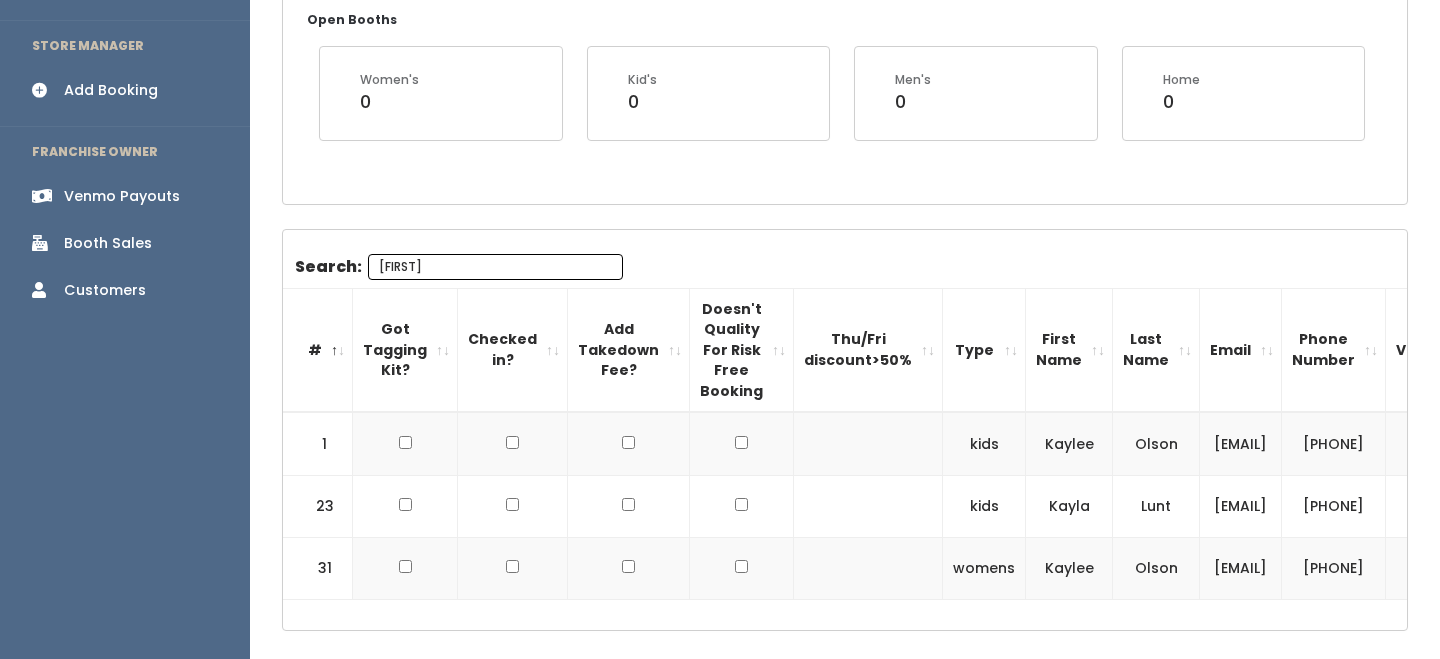 scroll, scrollTop: 418, scrollLeft: 0, axis: vertical 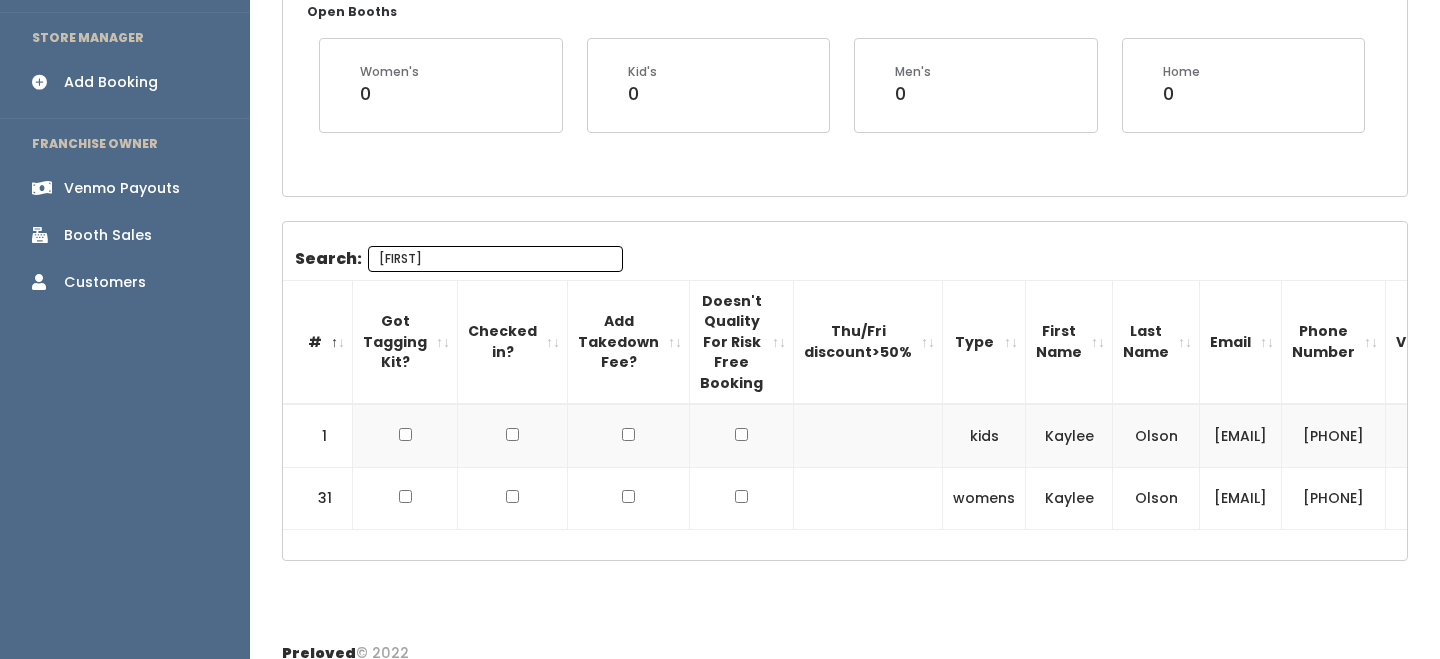type on "kaylee" 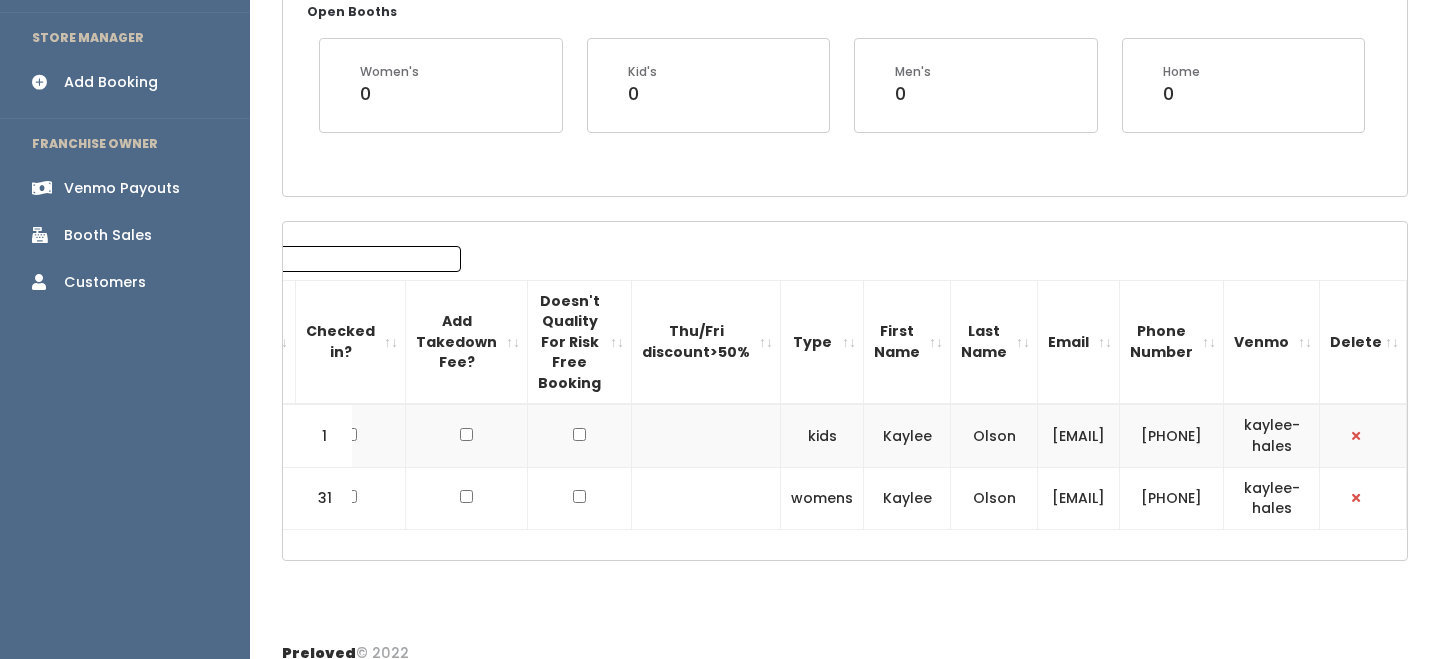 scroll, scrollTop: 0, scrollLeft: 218, axis: horizontal 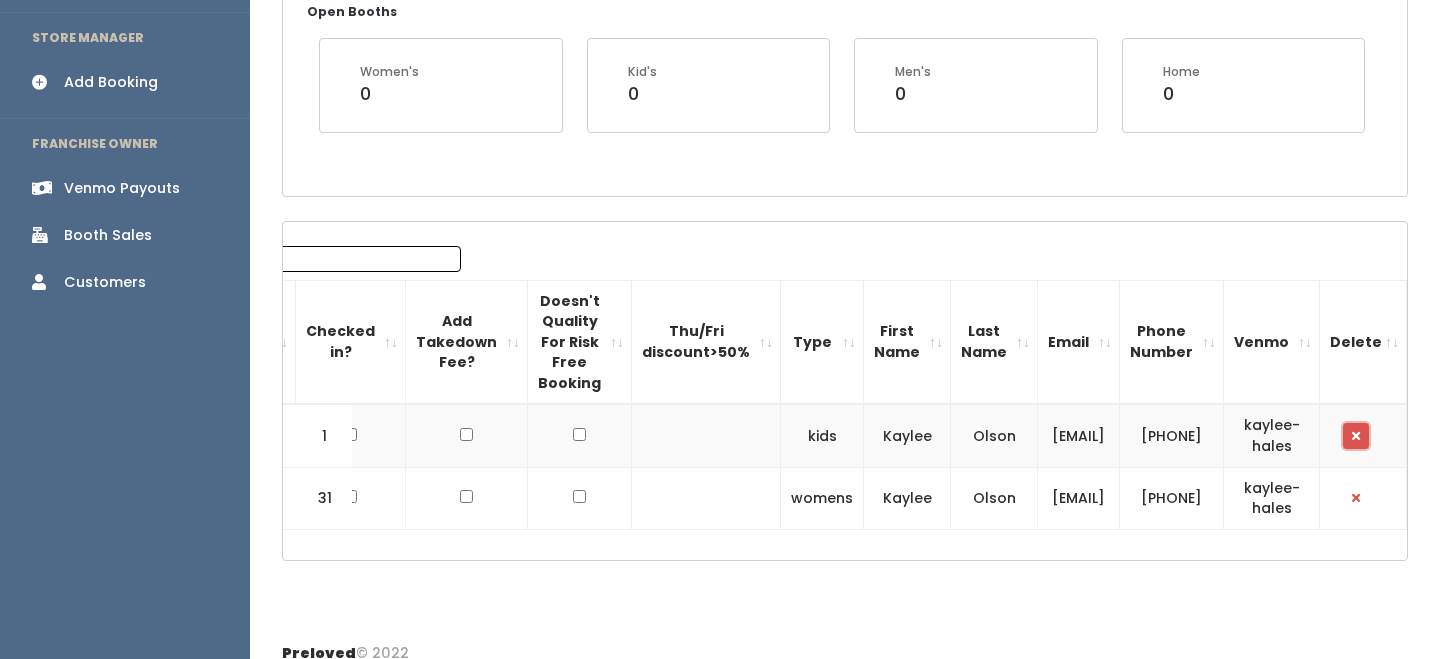 click at bounding box center [1356, 436] 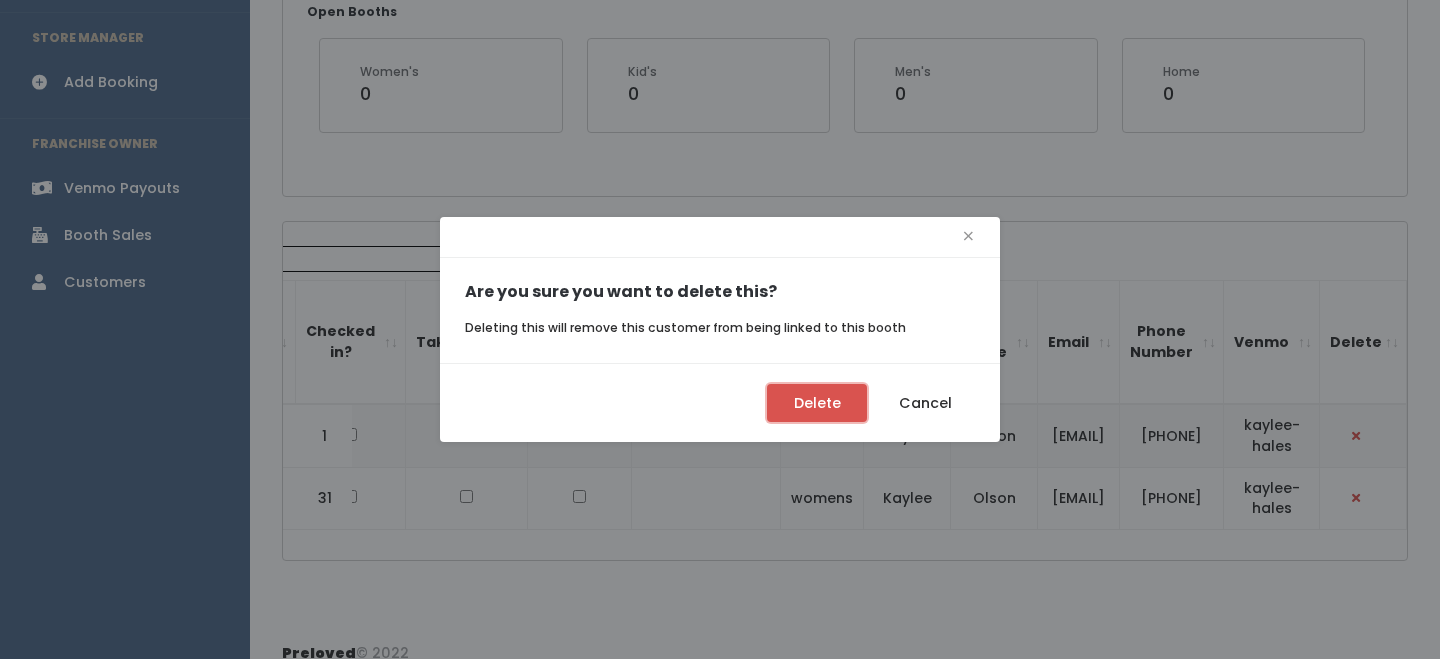 click on "Delete" at bounding box center [817, 403] 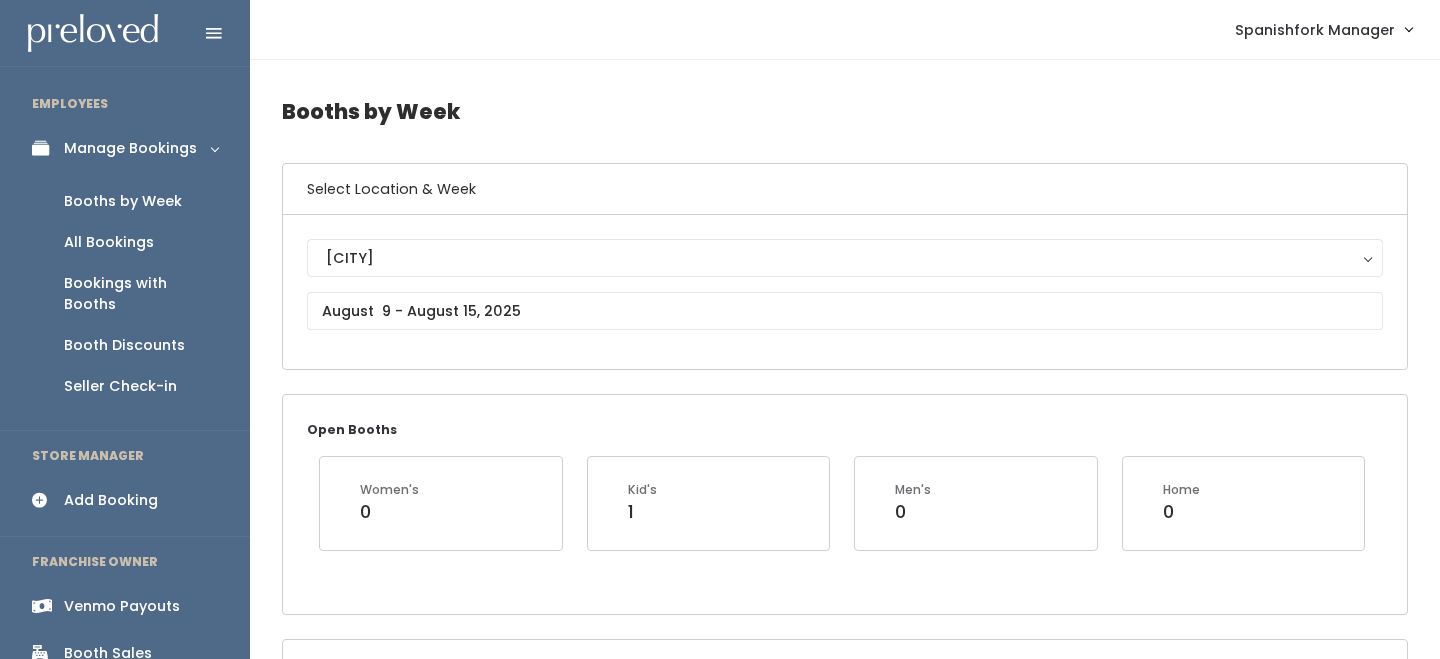 scroll, scrollTop: 406, scrollLeft: 0, axis: vertical 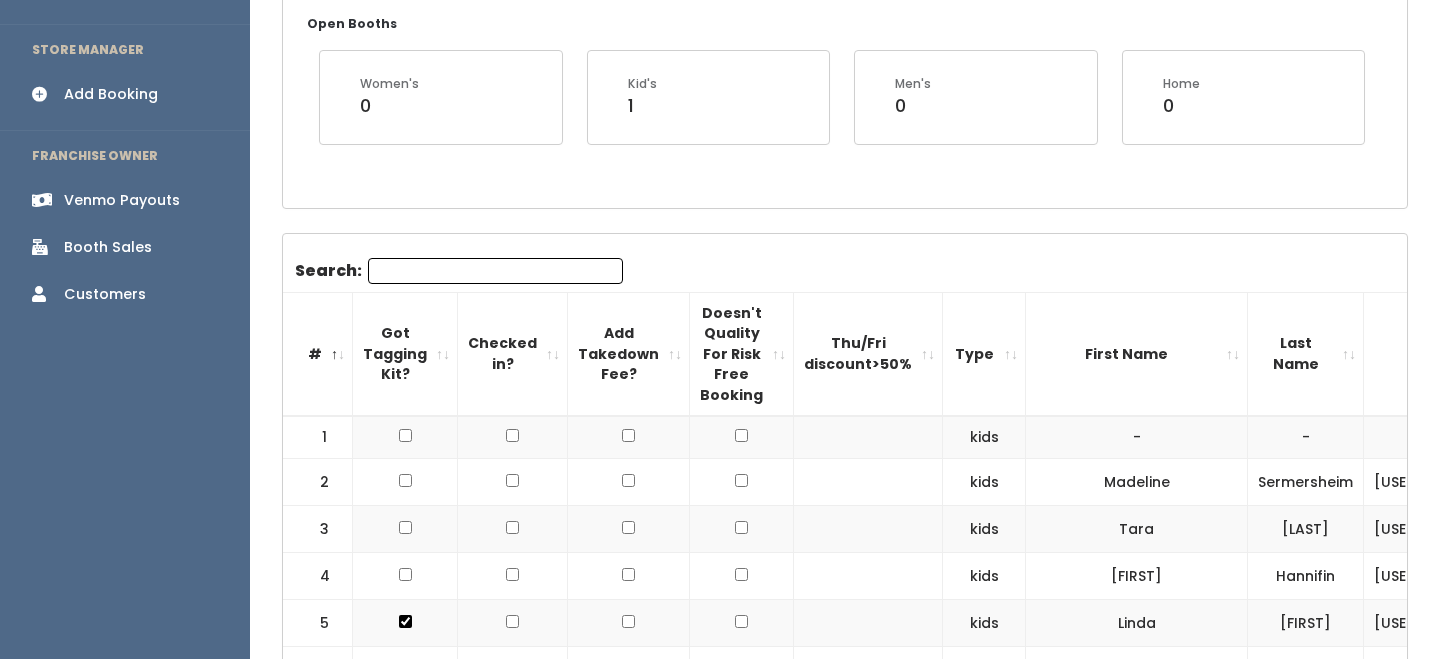 click on "Search:
# Got Tagging Kit? Checked in? Add Takedown Fee? Doesn't Quality For Risk Free Booking  Thu/Fri discount>50% Type First Name Last Name Email Phone Number Venmo Delete
1
kids    -" at bounding box center (845, 2109) 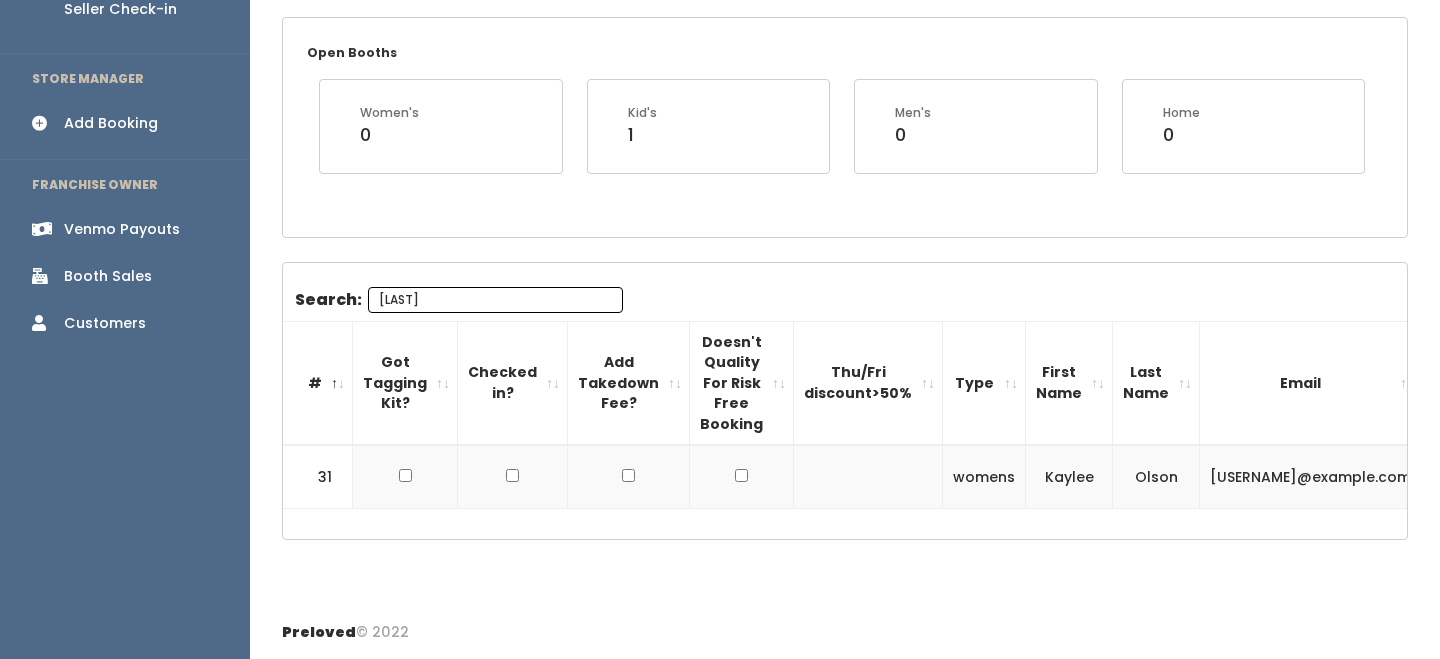 scroll, scrollTop: 376, scrollLeft: 0, axis: vertical 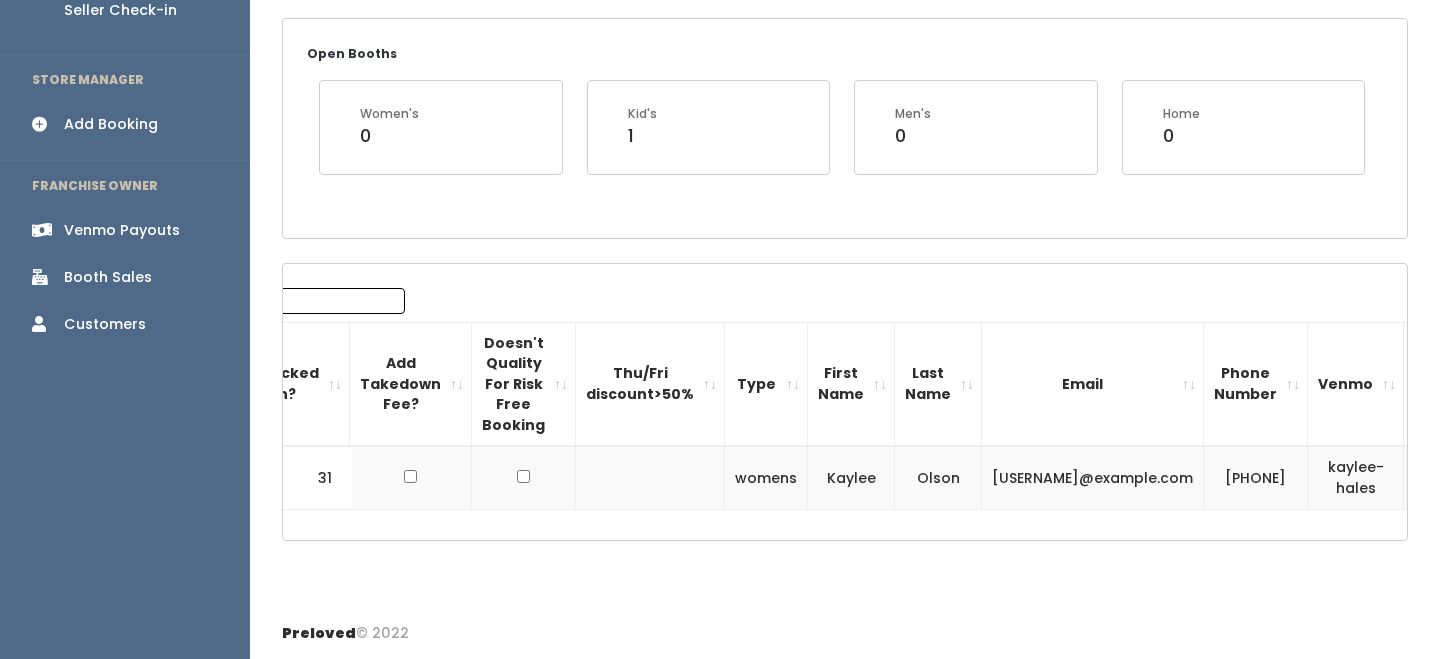 type on "hales" 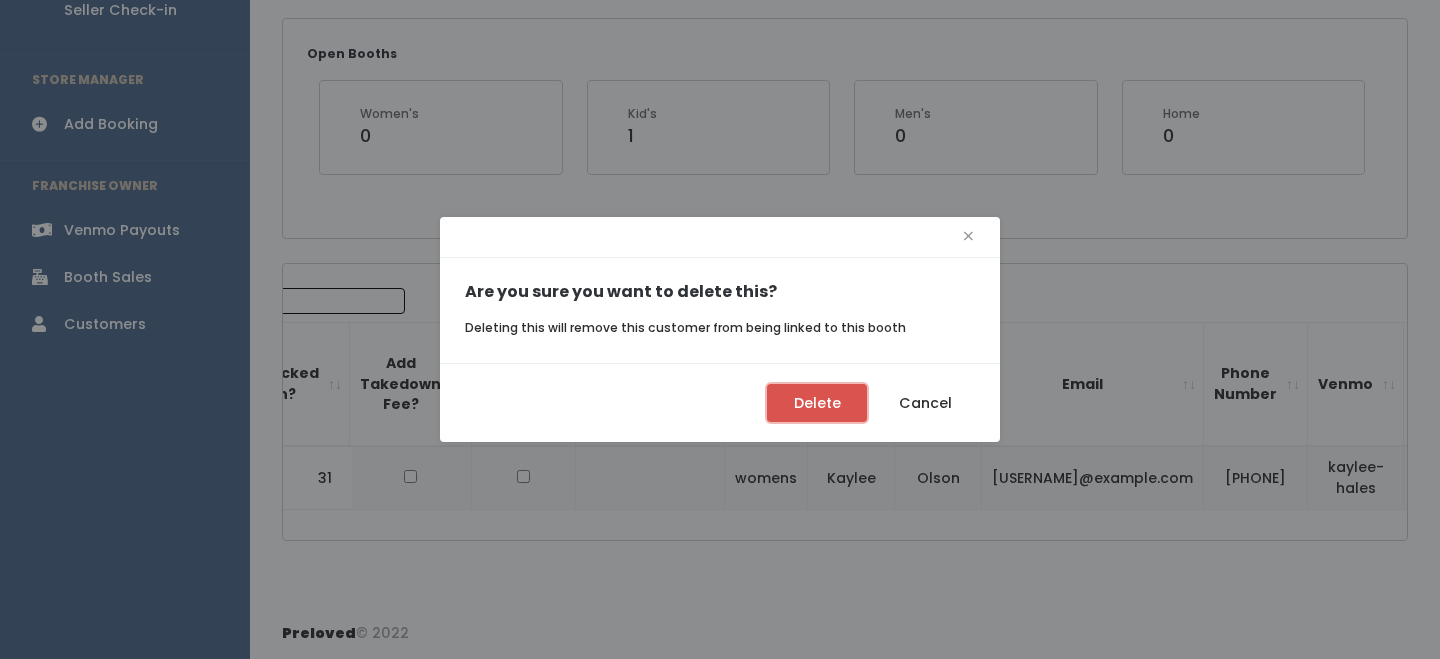 click on "Delete" at bounding box center [817, 403] 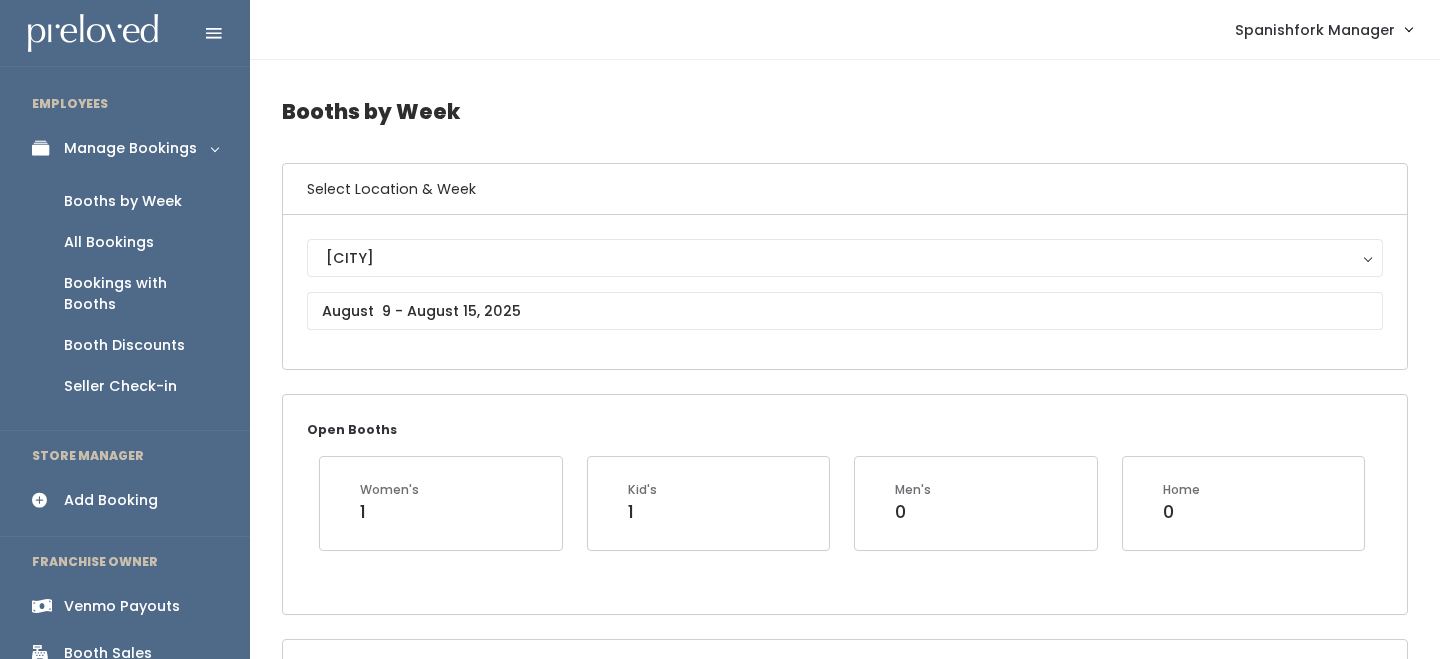 scroll, scrollTop: 0, scrollLeft: 0, axis: both 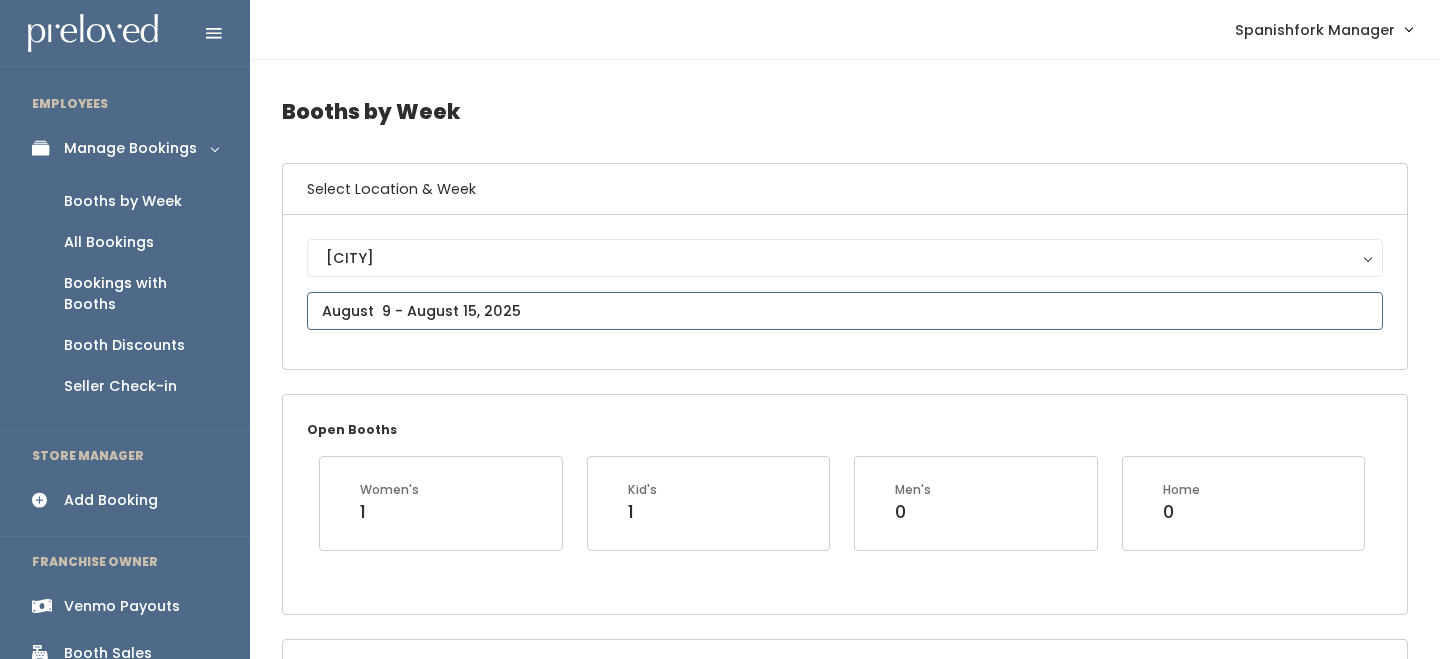 click on "EMPLOYEES
Manage Bookings
Booths by Week
All Bookings
Bookings with Booths
Booth Discounts
Seller Check-in
STORE MANAGER
Add Booking
FRANCHISE OWNER
Venmo Payouts
Booth Sales
Customers" at bounding box center [720, 2259] 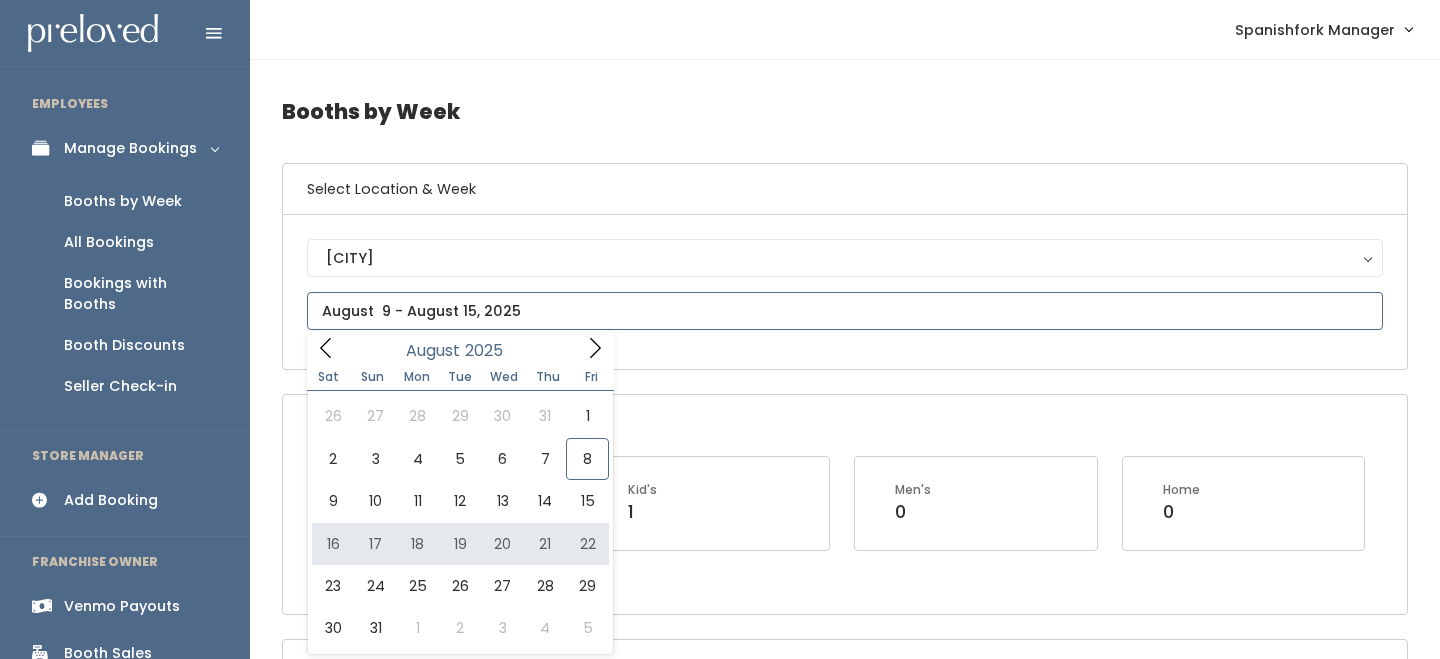 type on "August 16 to August 22" 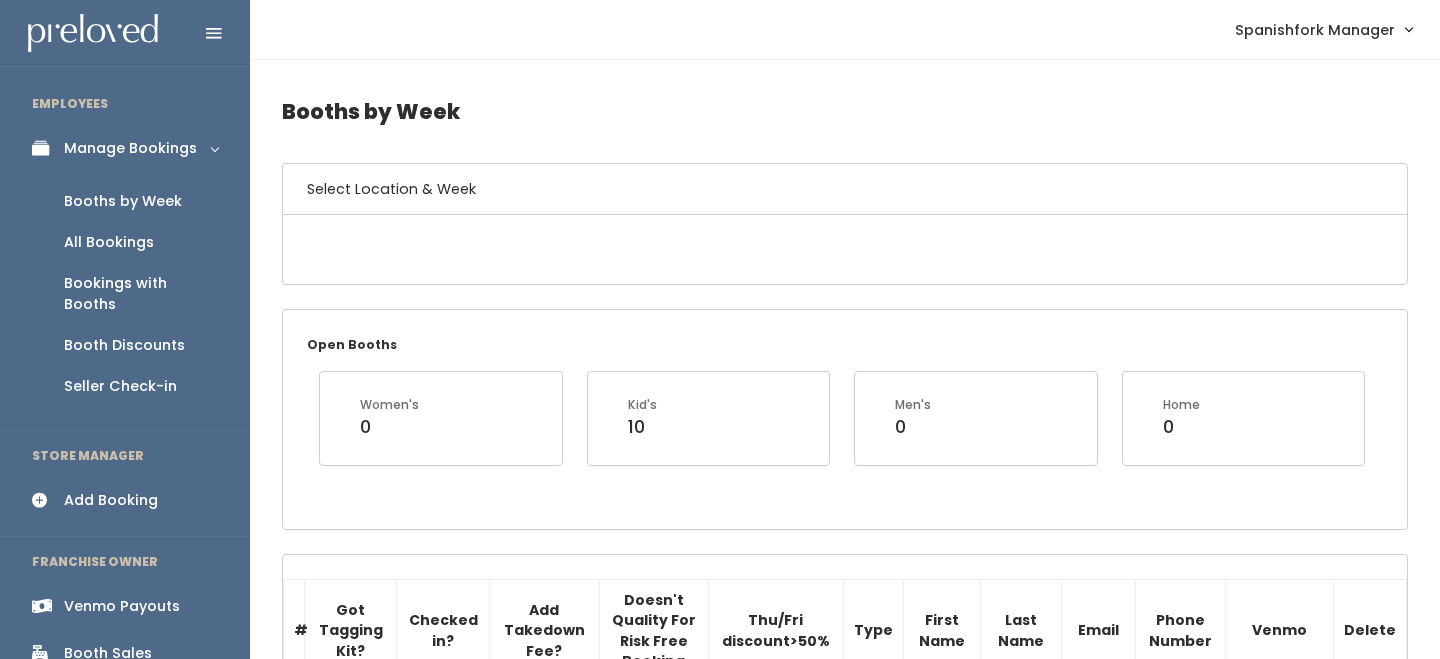 scroll, scrollTop: 0, scrollLeft: 0, axis: both 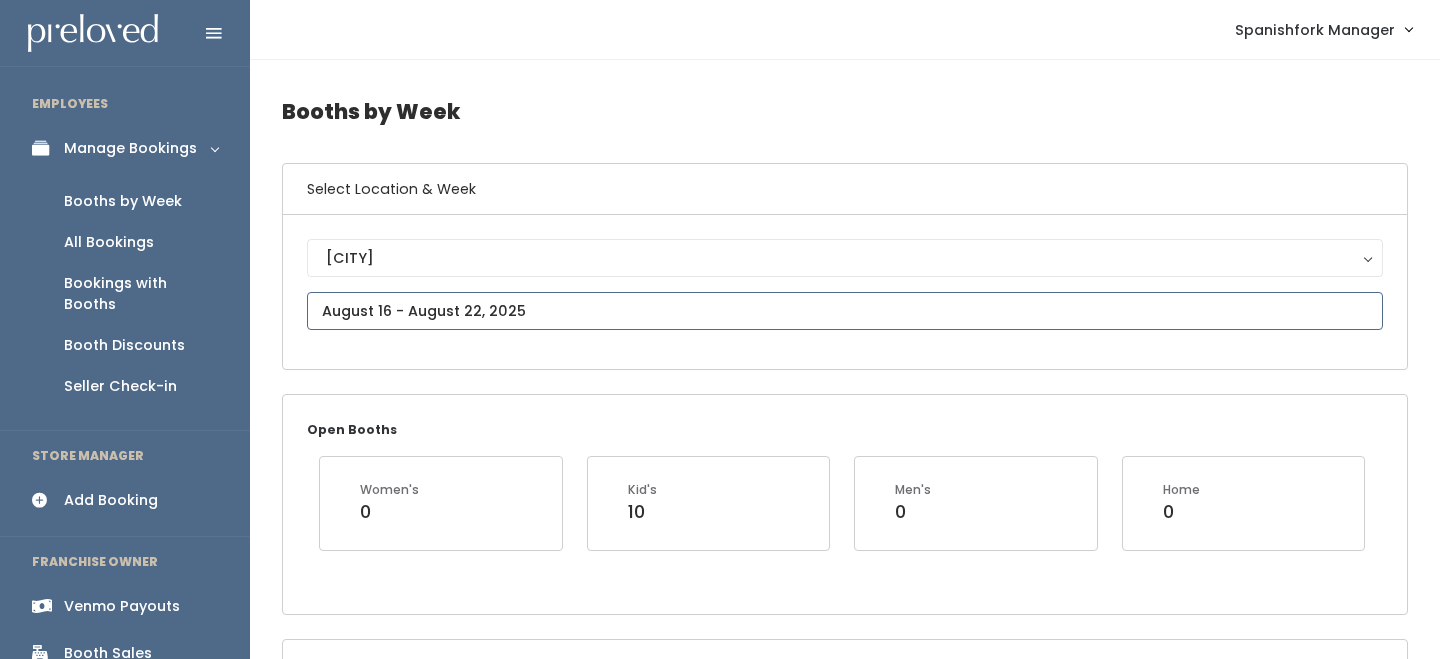click at bounding box center (845, 311) 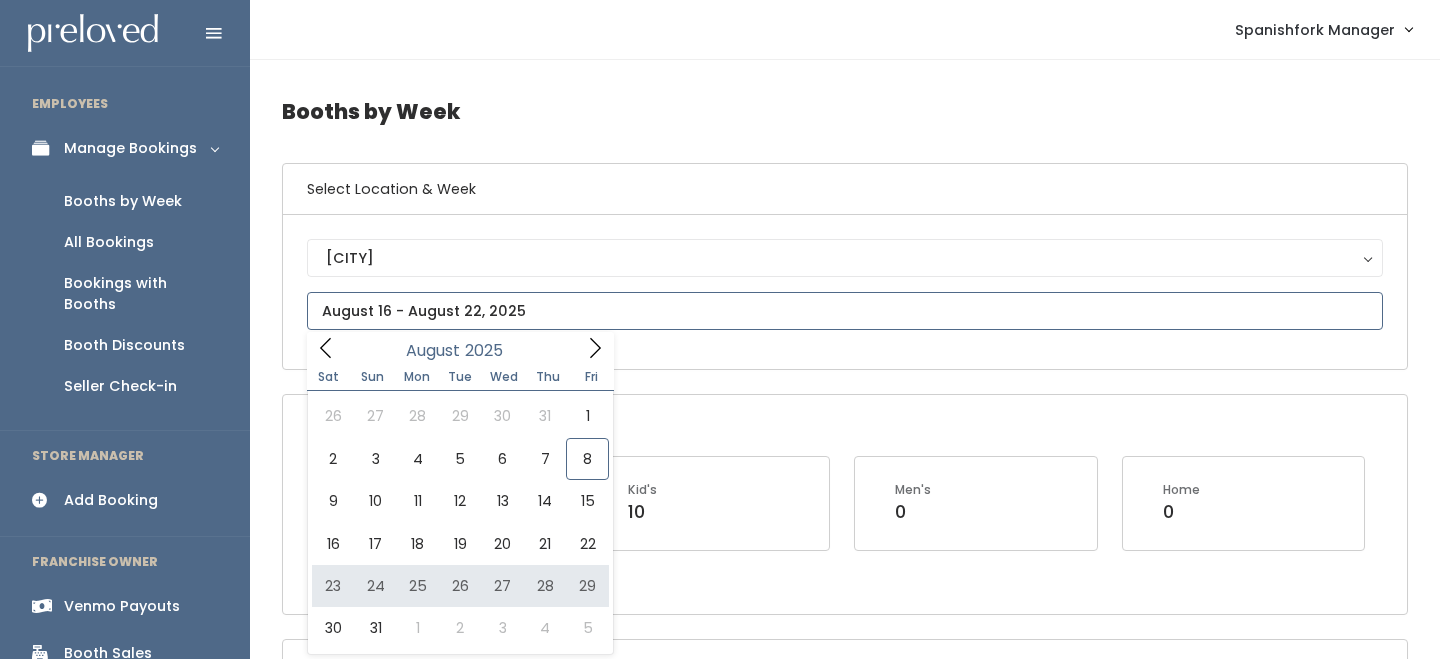 type on "August 23 to August 29" 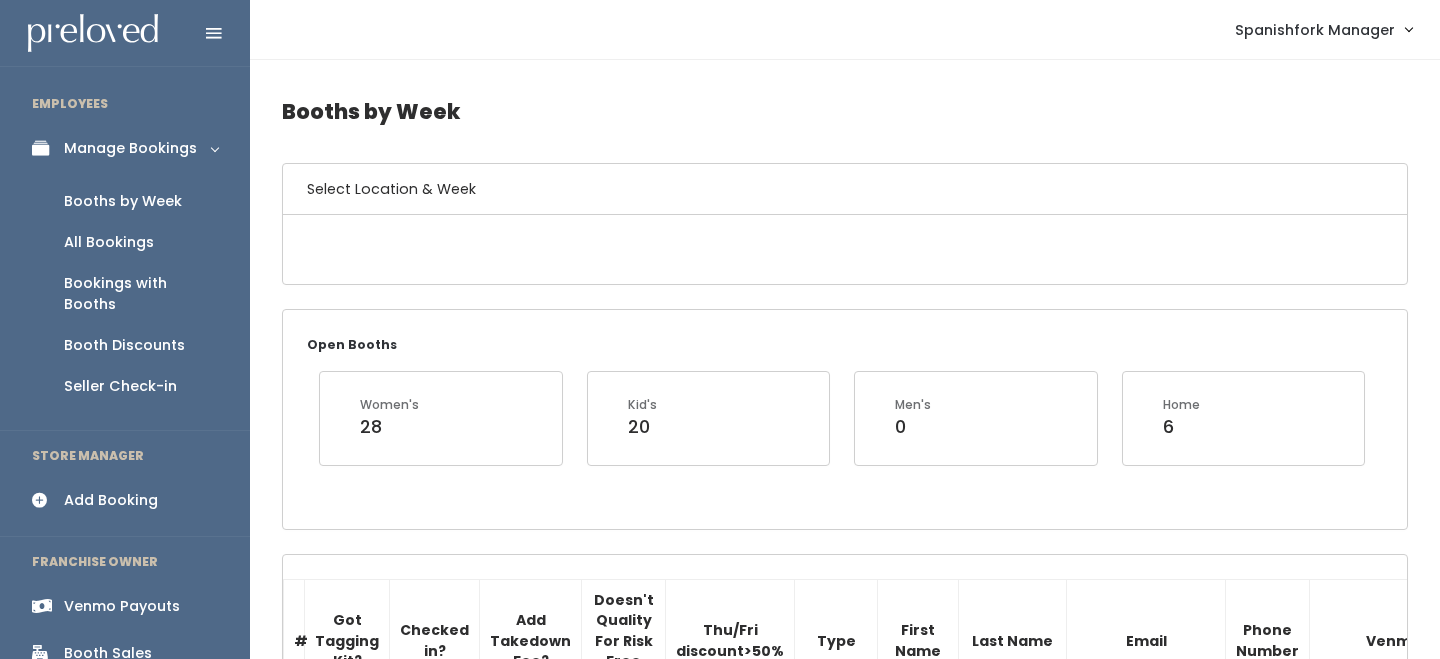 scroll, scrollTop: 0, scrollLeft: 0, axis: both 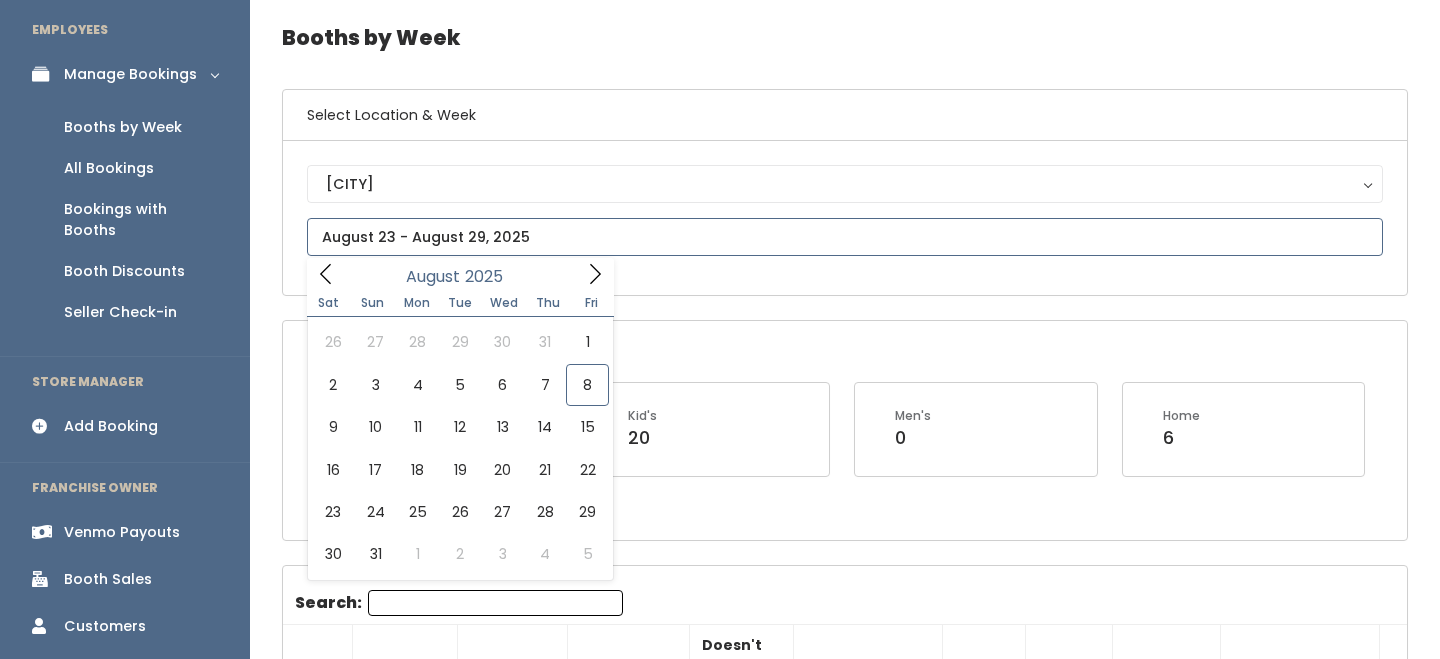 click at bounding box center (845, 237) 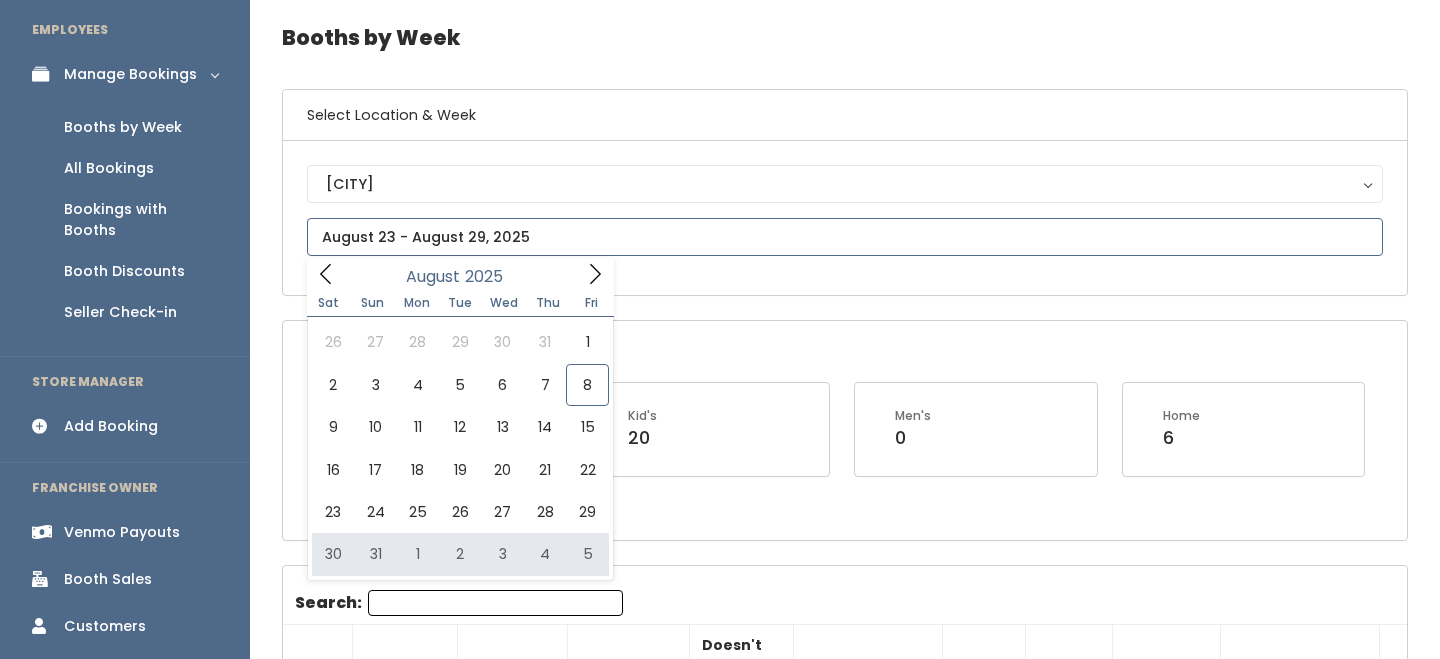 type on "August 30 to September 5" 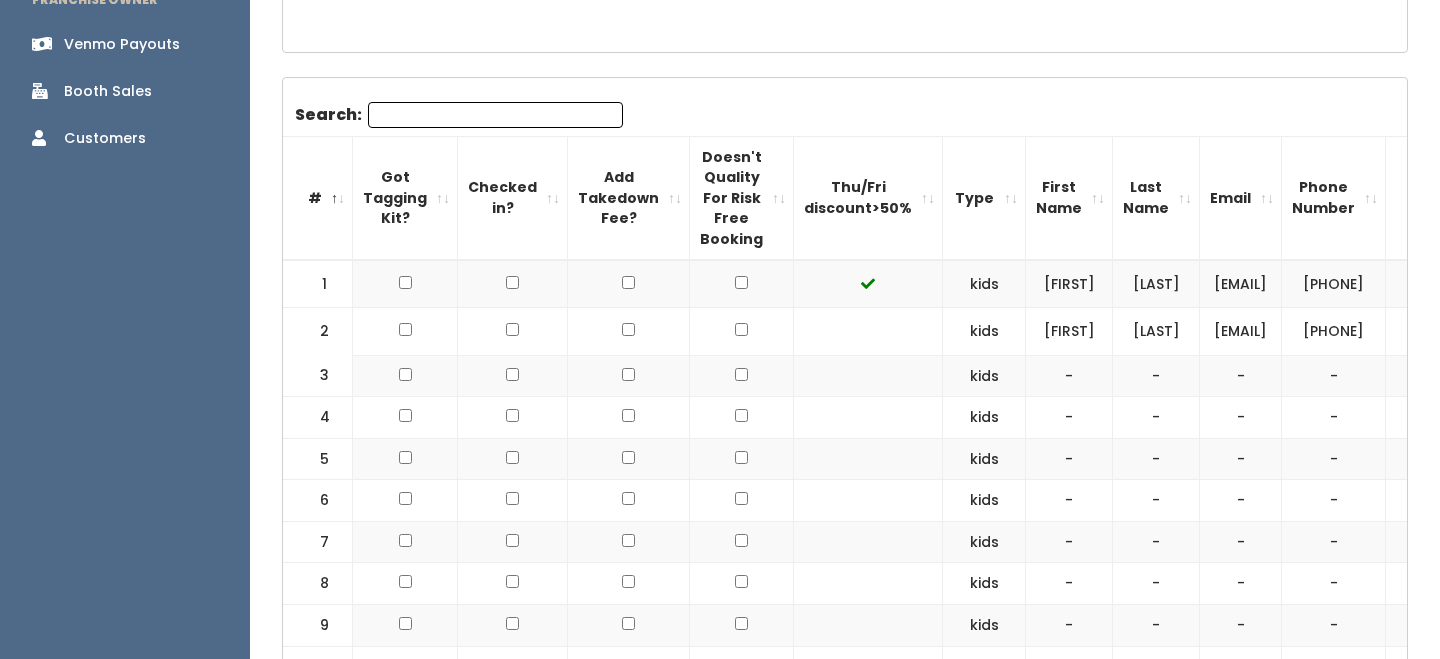 scroll, scrollTop: 562, scrollLeft: 0, axis: vertical 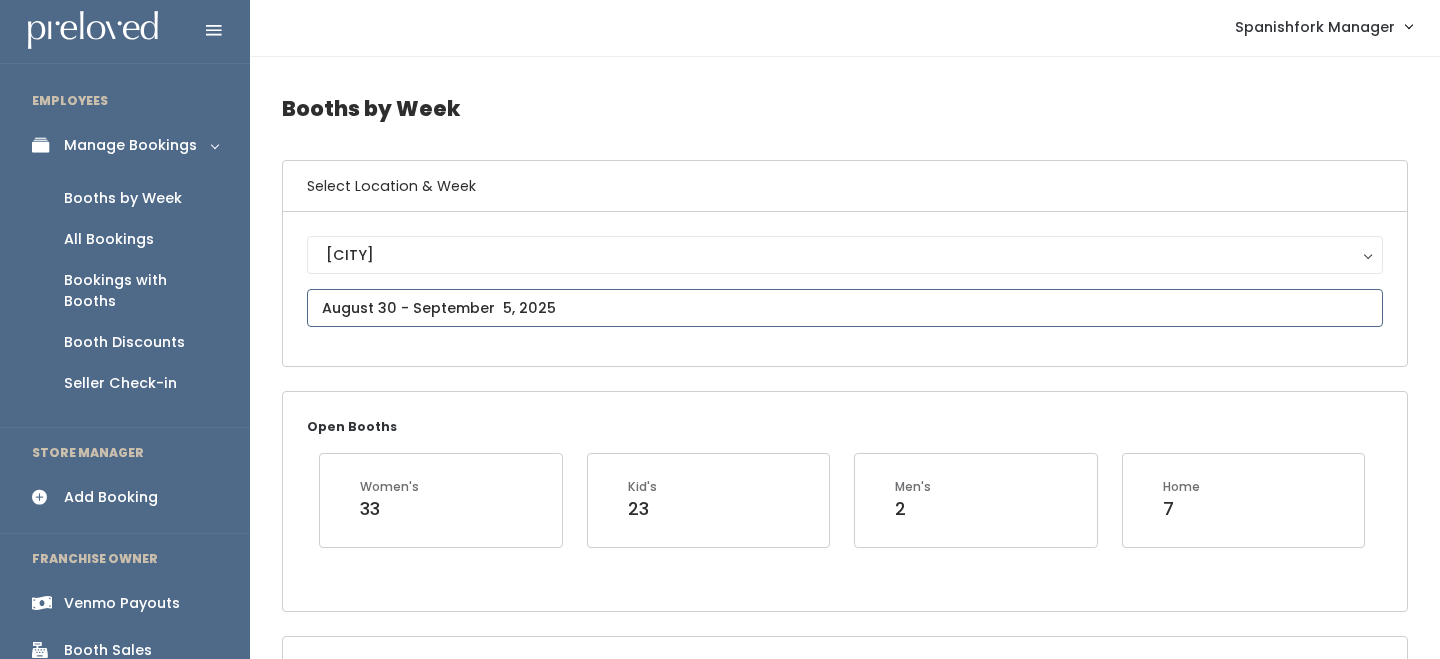 click at bounding box center (845, 308) 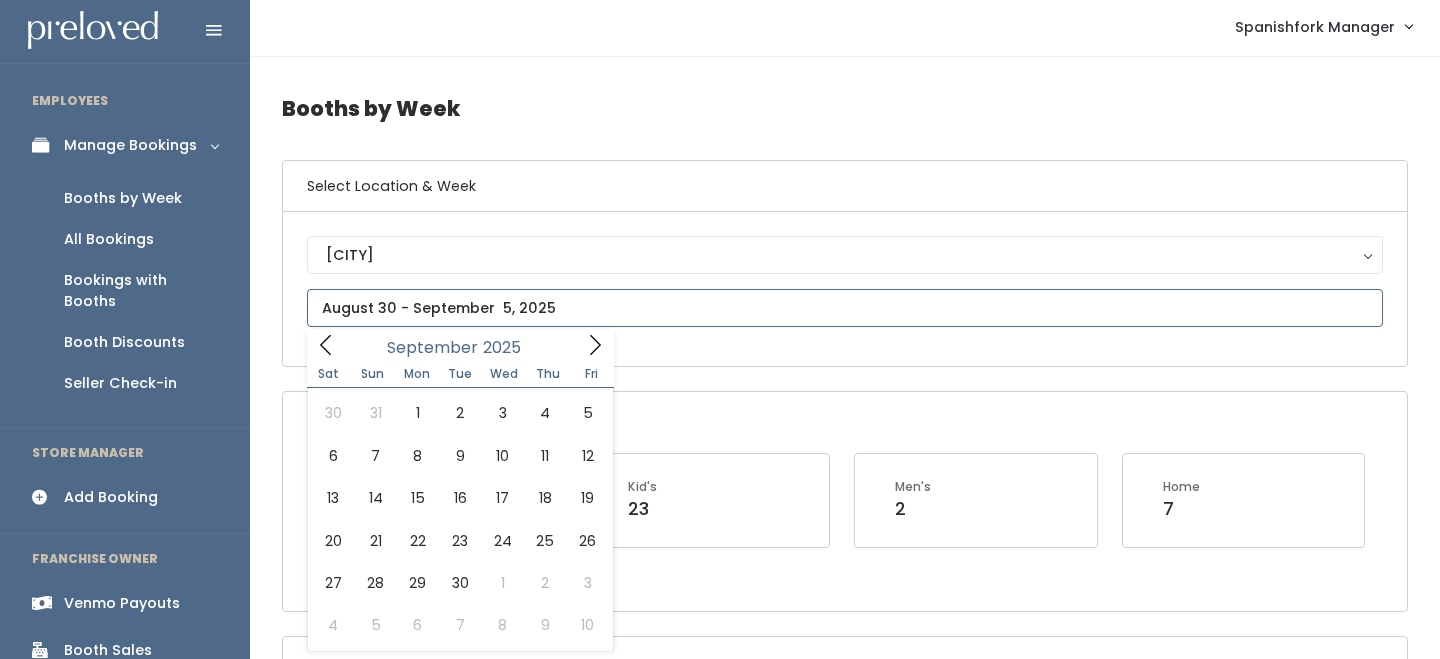 click 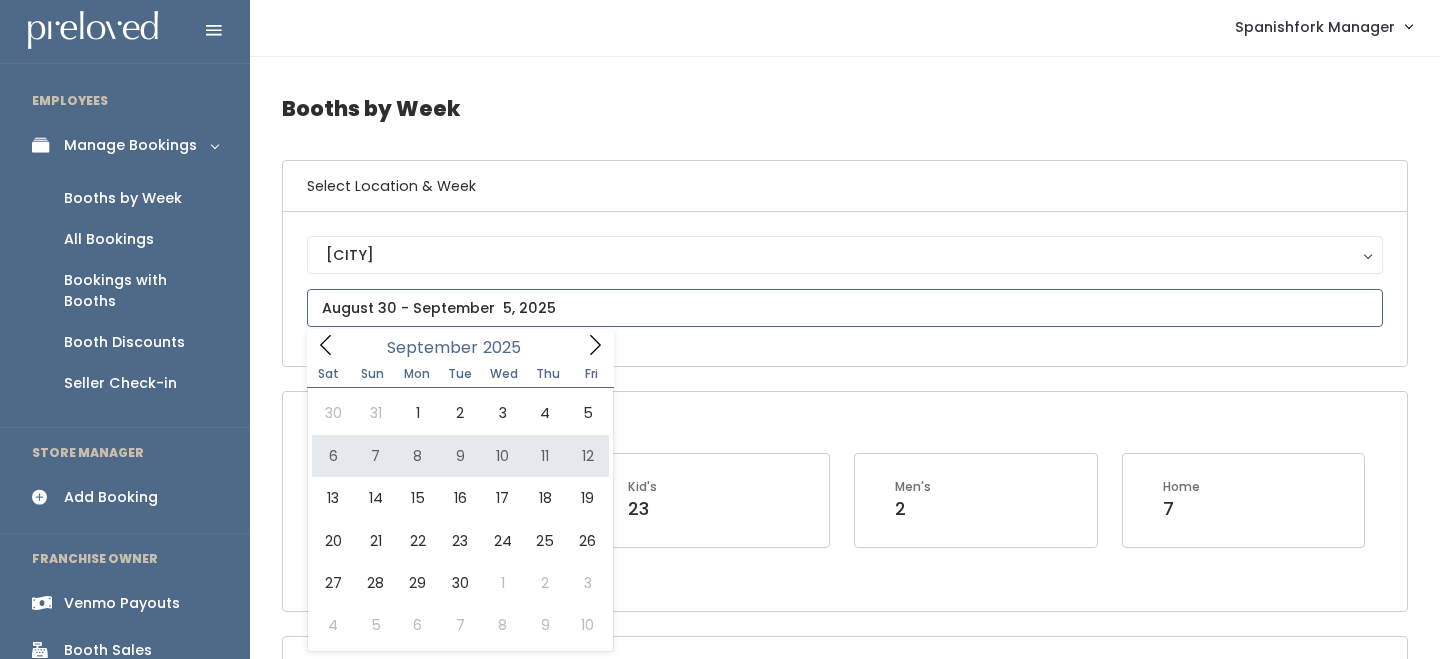 type on "[DATE] to [DATE]" 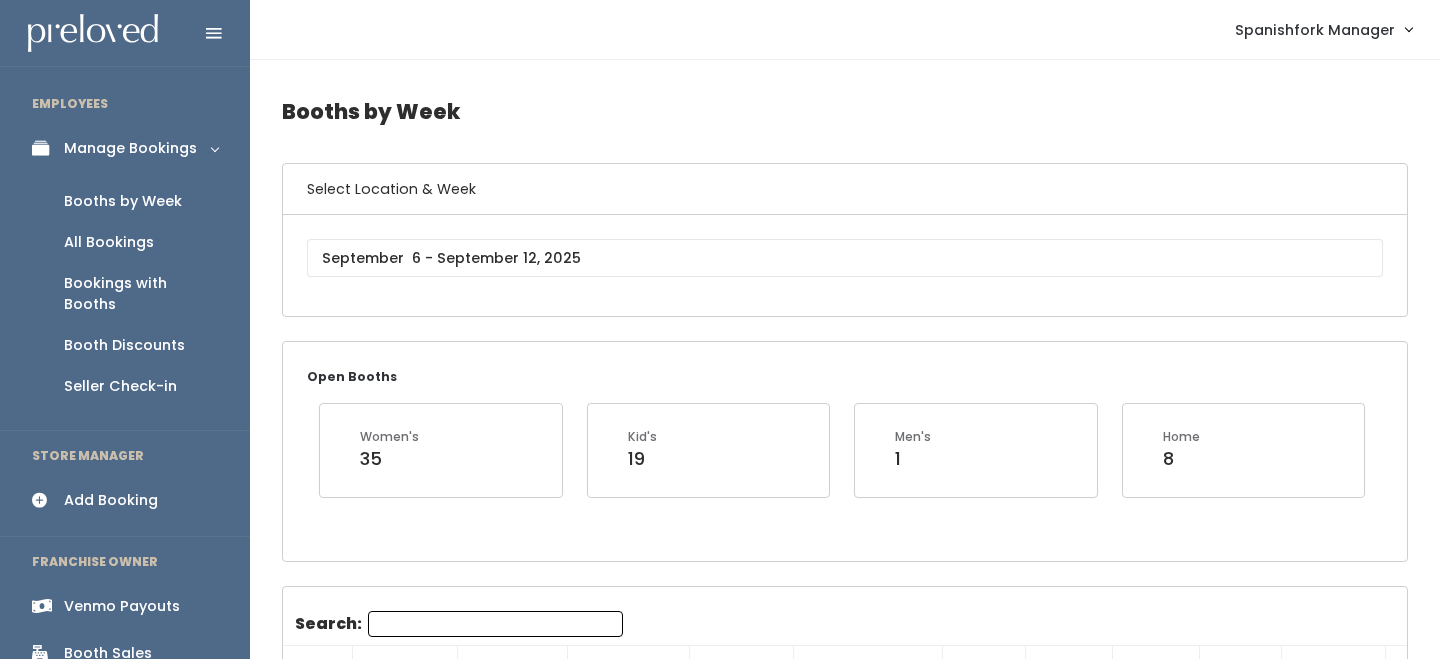 scroll, scrollTop: 347, scrollLeft: 0, axis: vertical 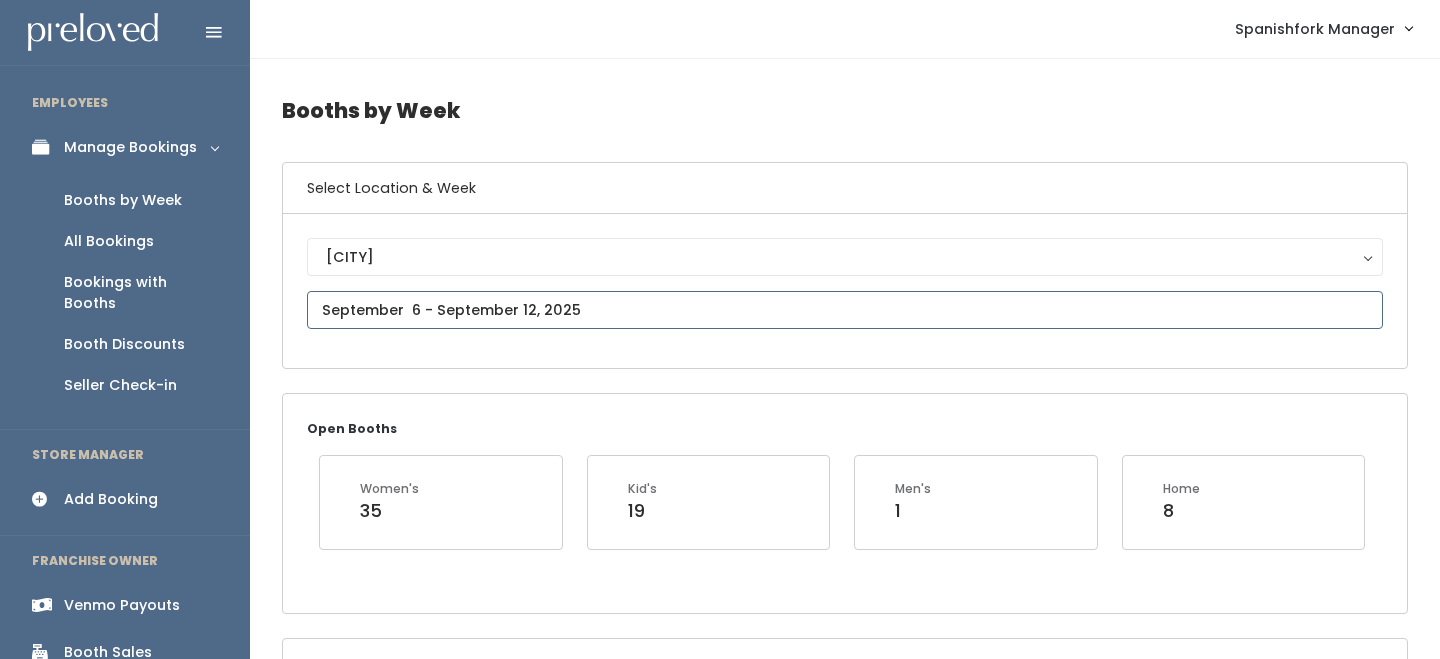 click at bounding box center [845, 310] 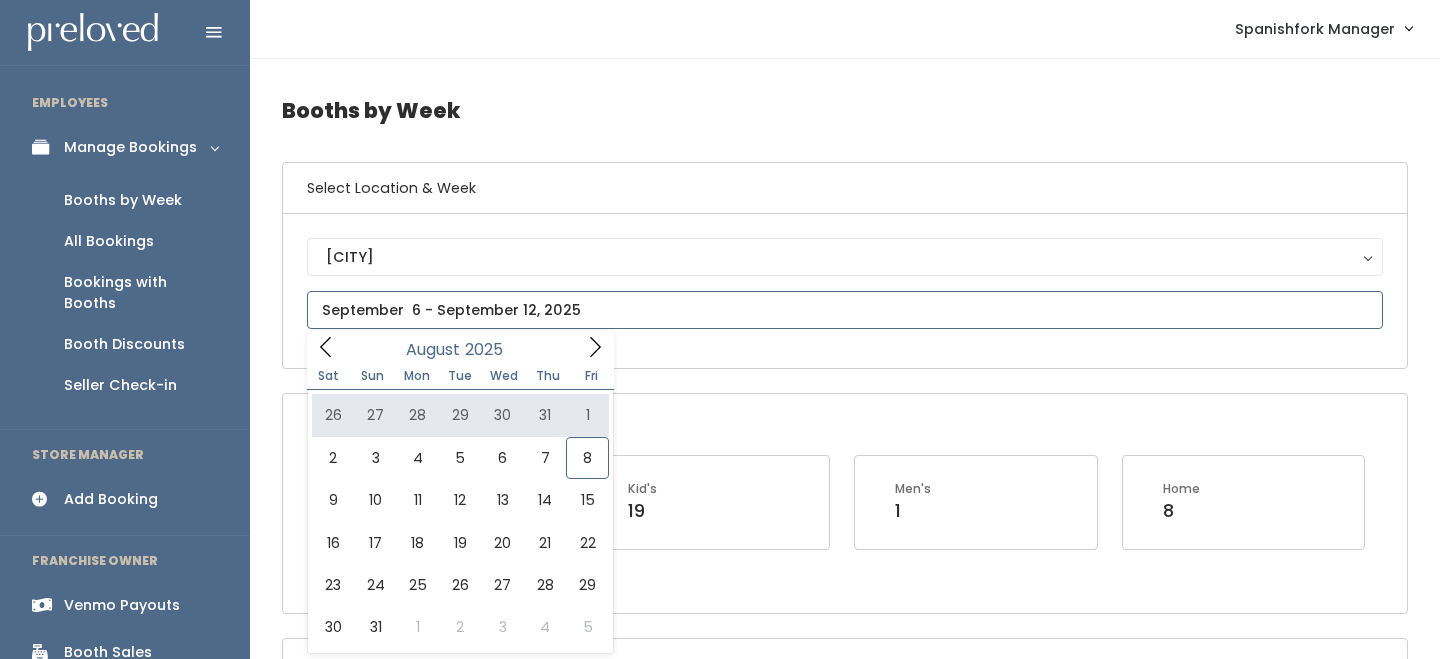 click 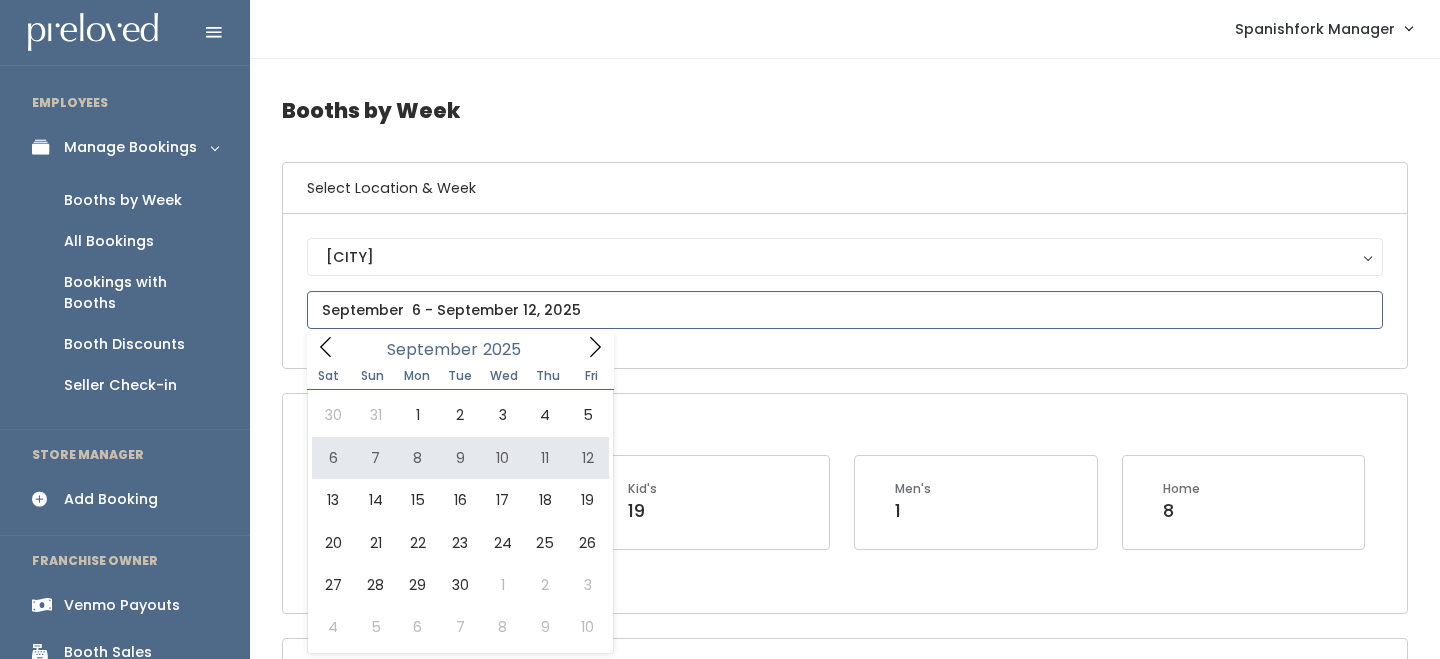type on "September 6 to September 12" 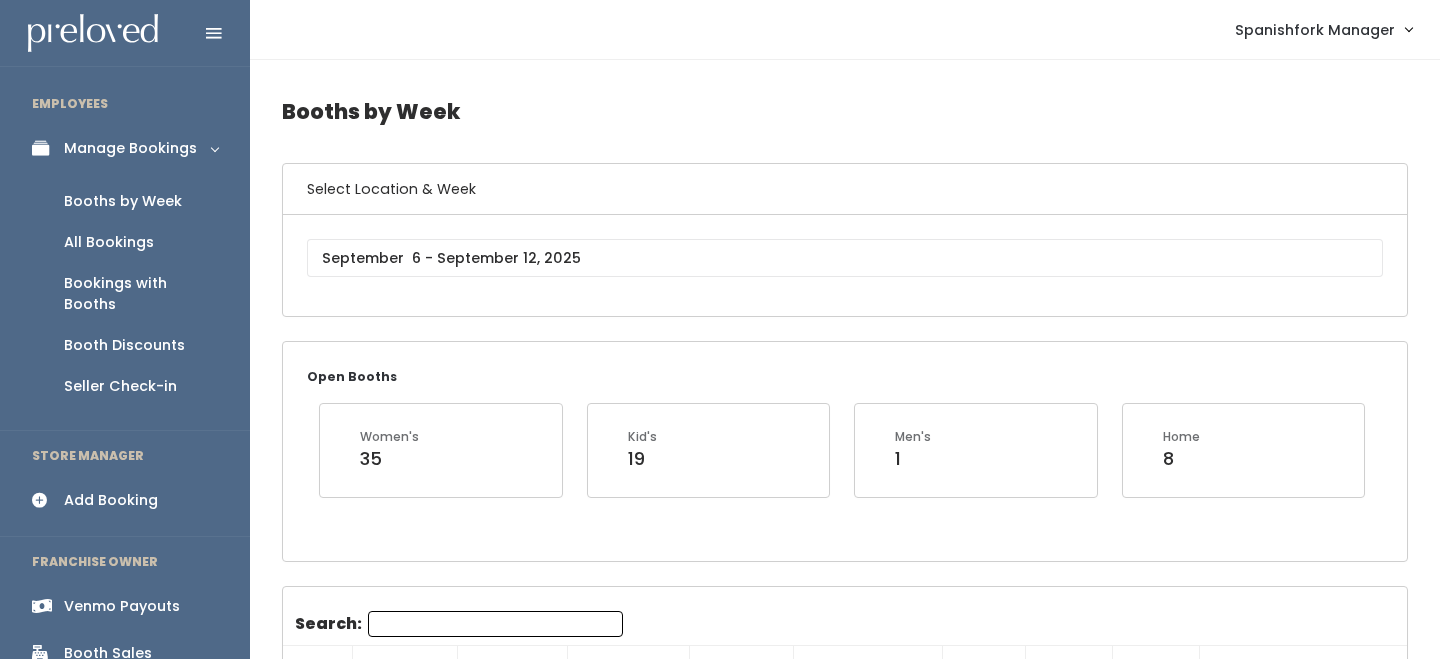 scroll, scrollTop: 0, scrollLeft: 0, axis: both 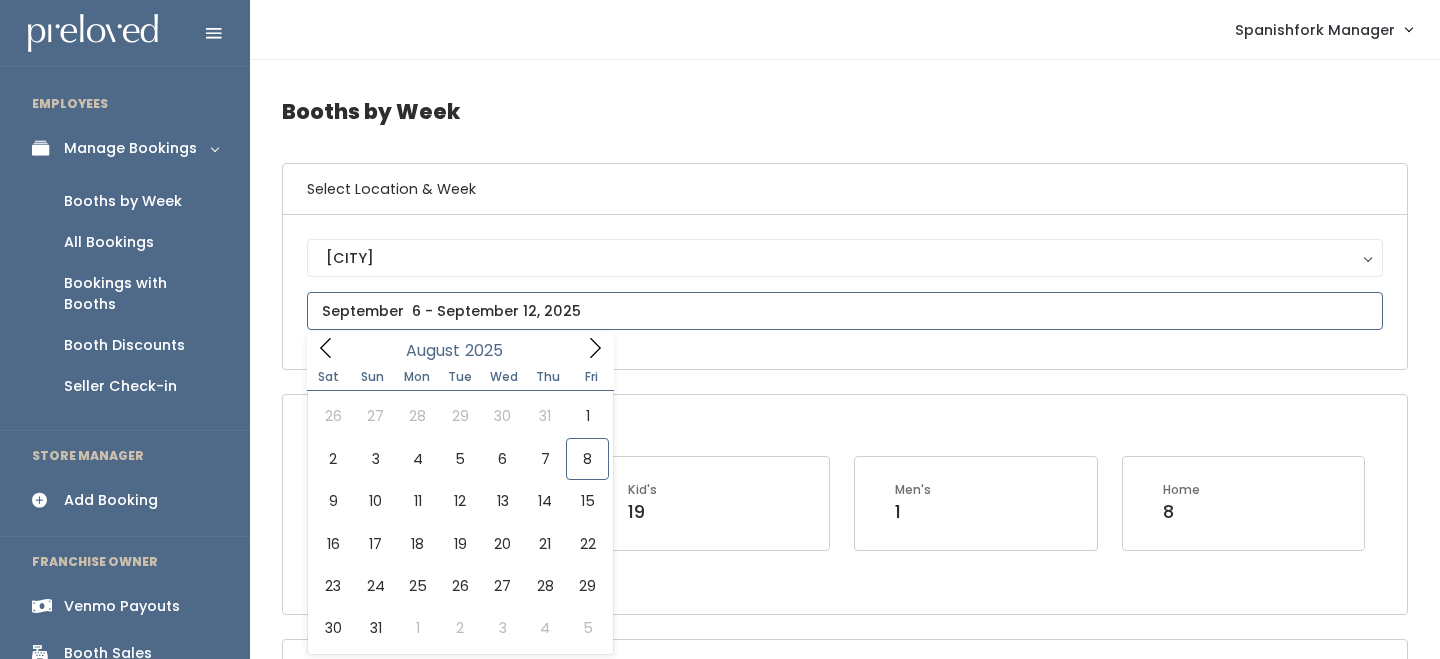 click at bounding box center [845, 311] 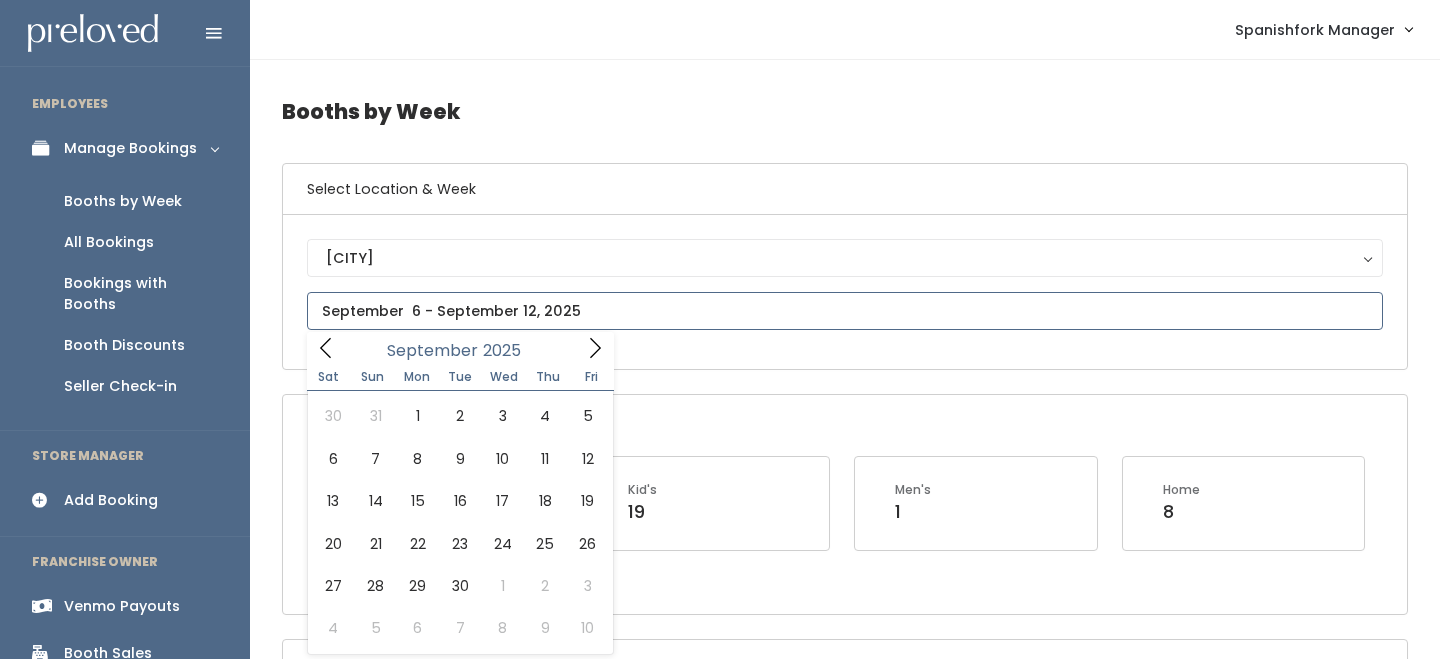 click at bounding box center (595, 347) 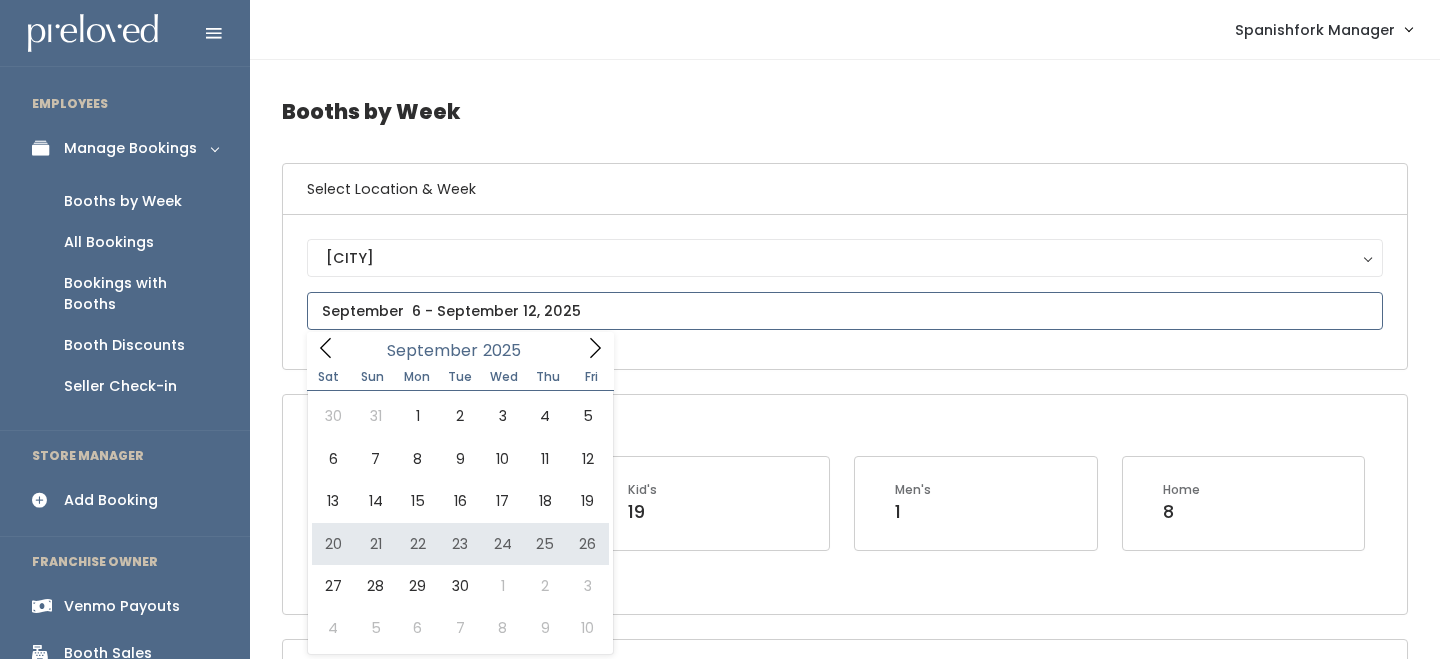 type on "[MONTH] [NUMBER] to [MONTH] [NUMBER]" 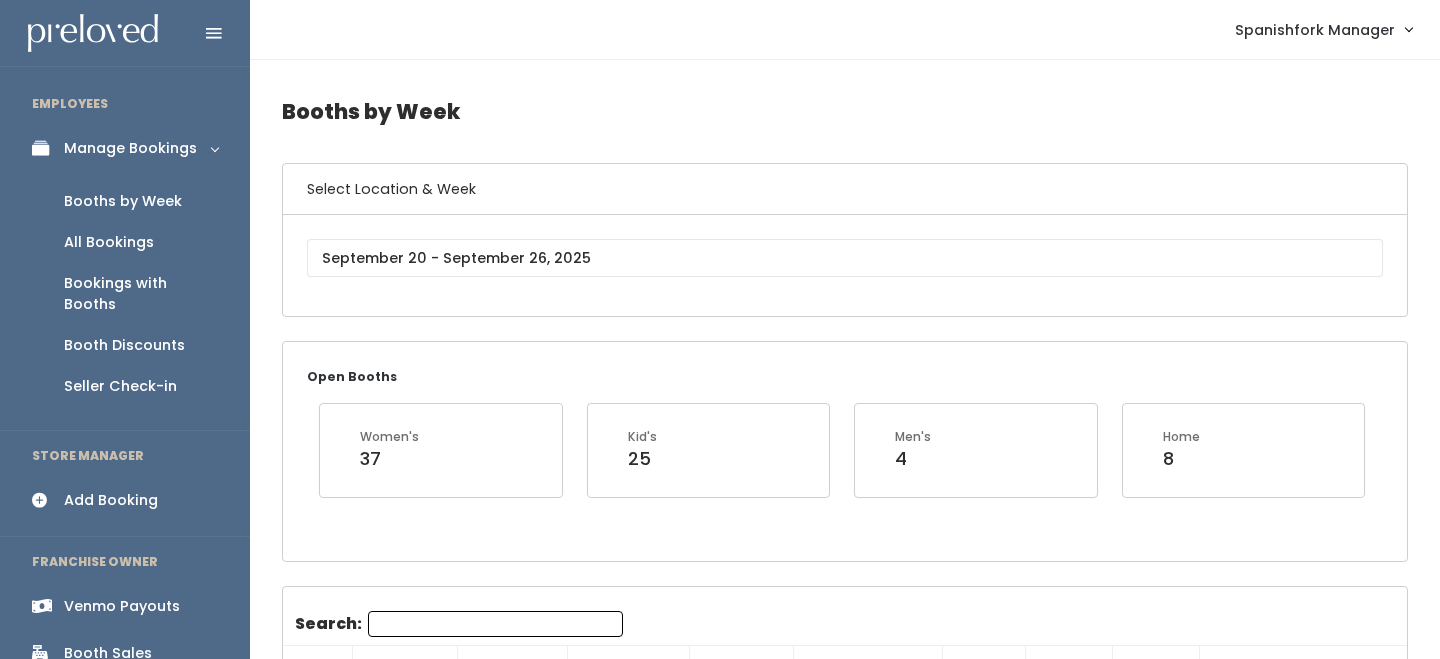 scroll, scrollTop: 0, scrollLeft: 0, axis: both 